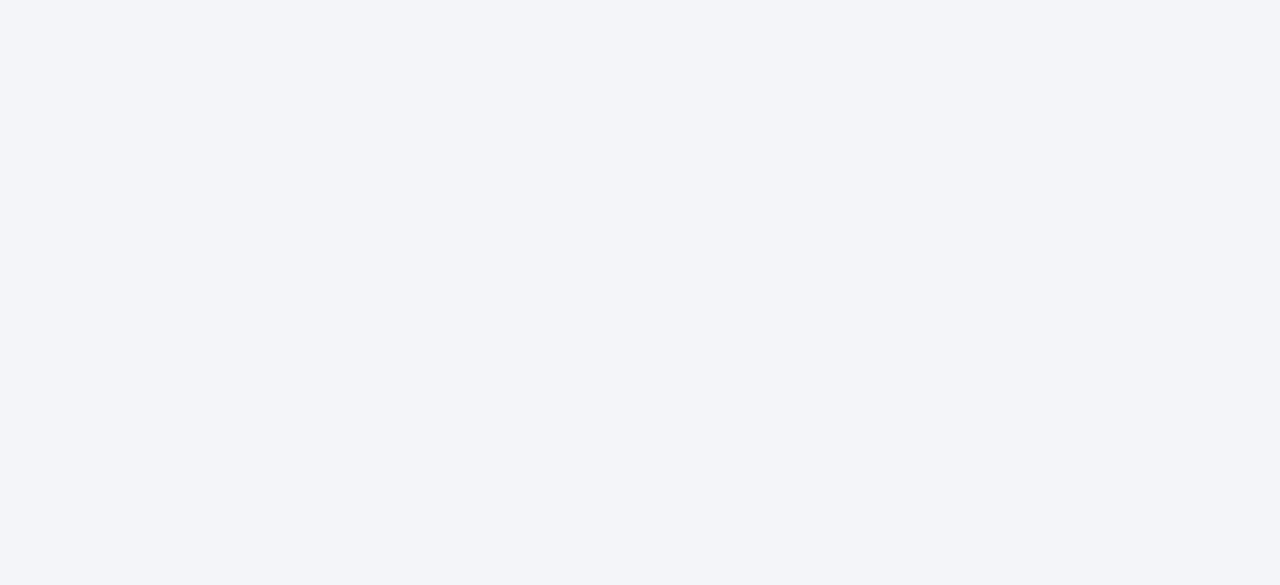 scroll, scrollTop: 0, scrollLeft: 0, axis: both 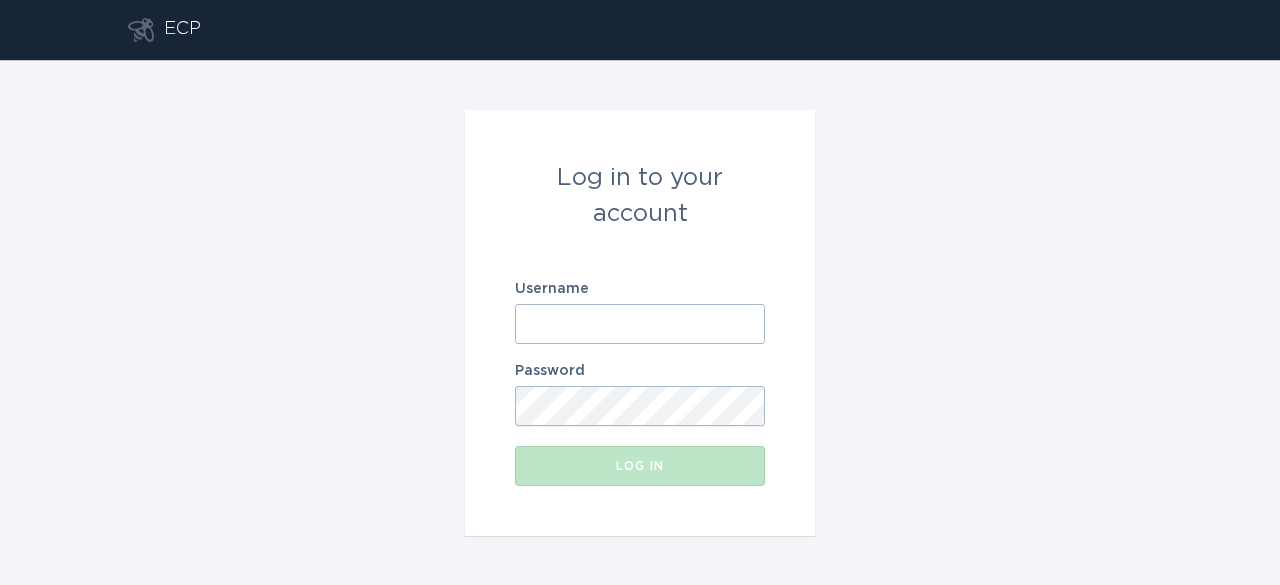 type on "[EMAIL_ADDRESS][DOMAIN_NAME]" 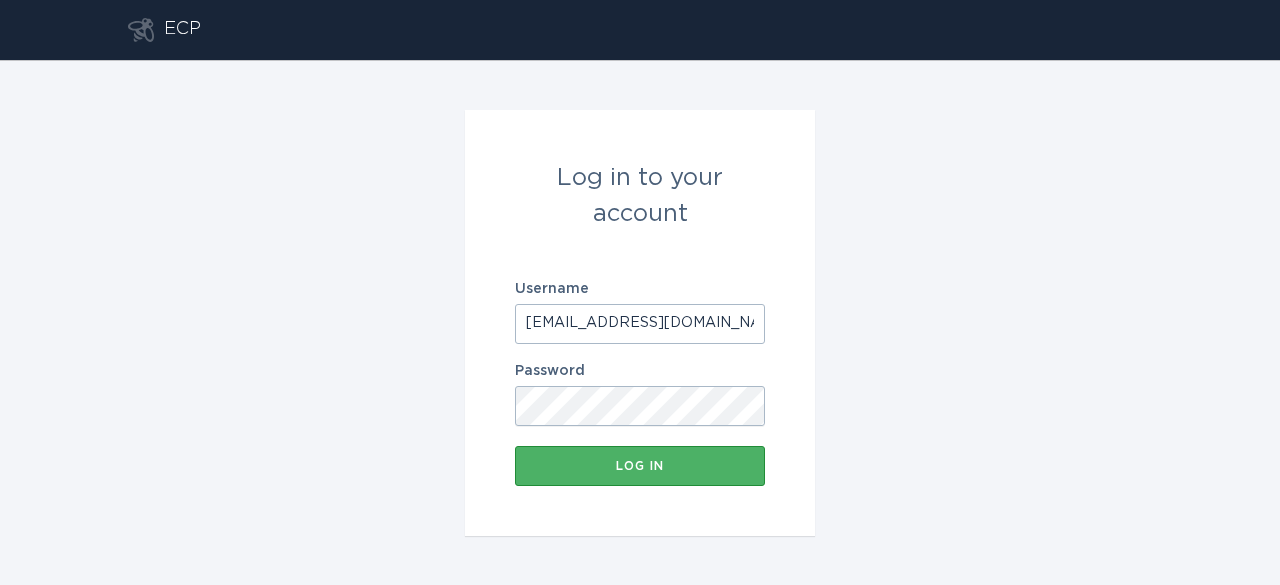 click on "Log in" at bounding box center (640, 466) 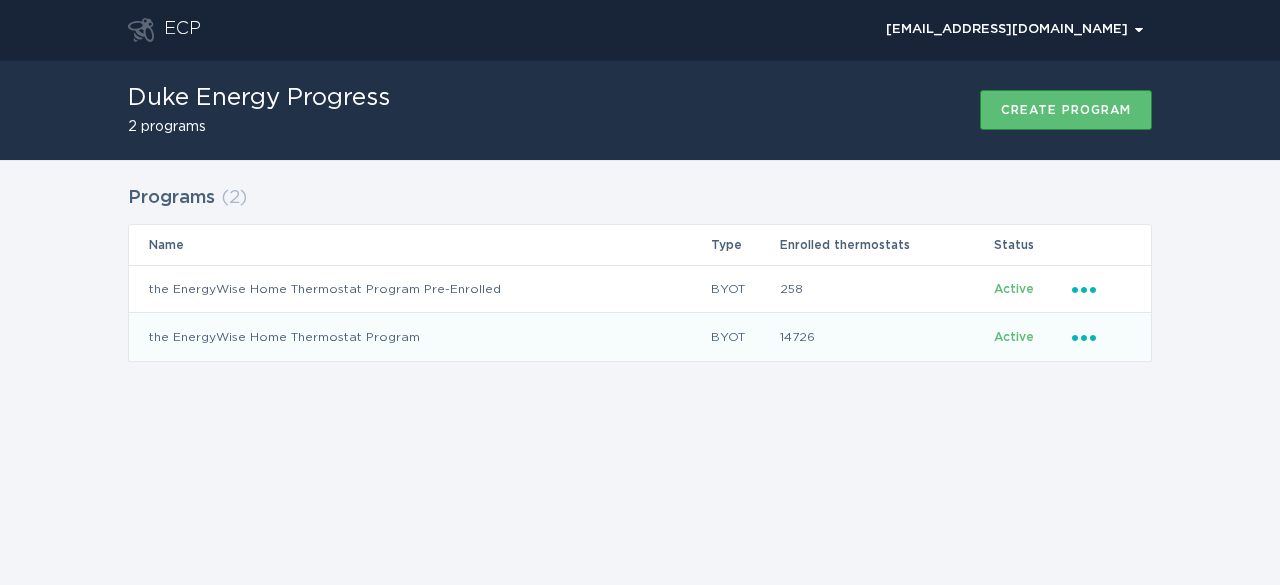 click on "Ellipsis" 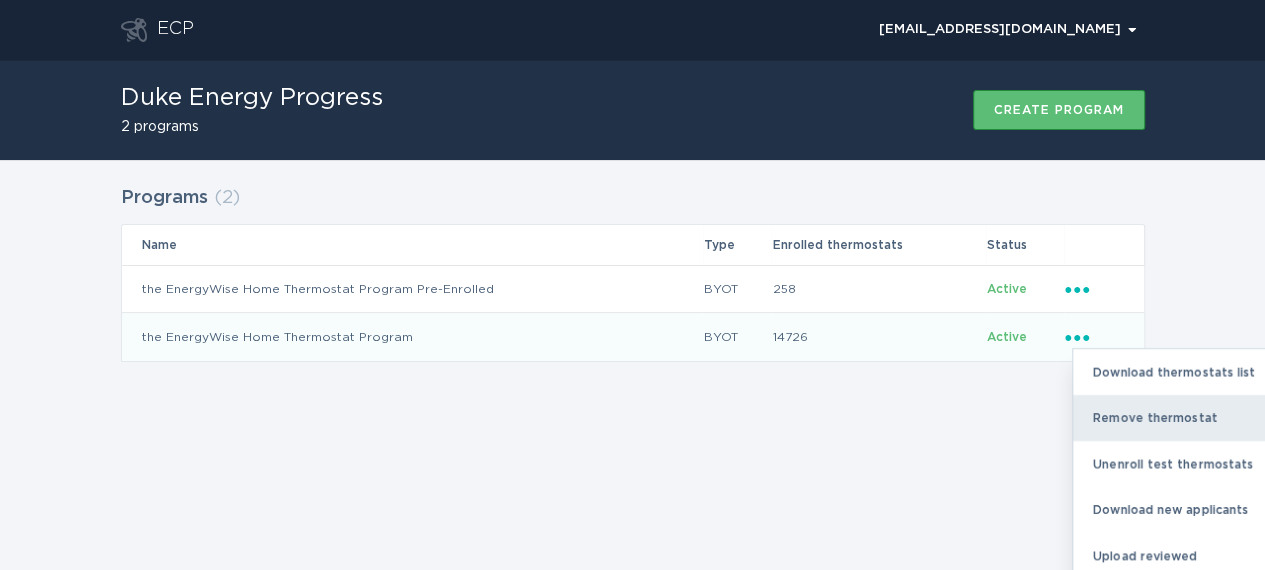 click on "Remove thermostat" at bounding box center (1177, 418) 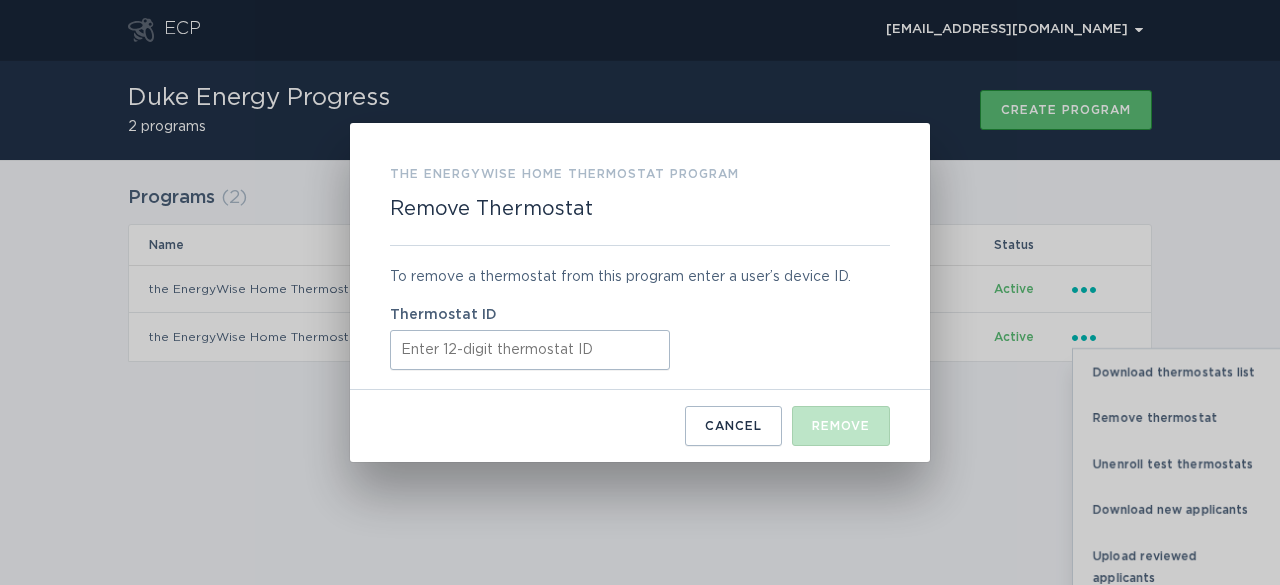 click on "Thermostat ID" at bounding box center [530, 350] 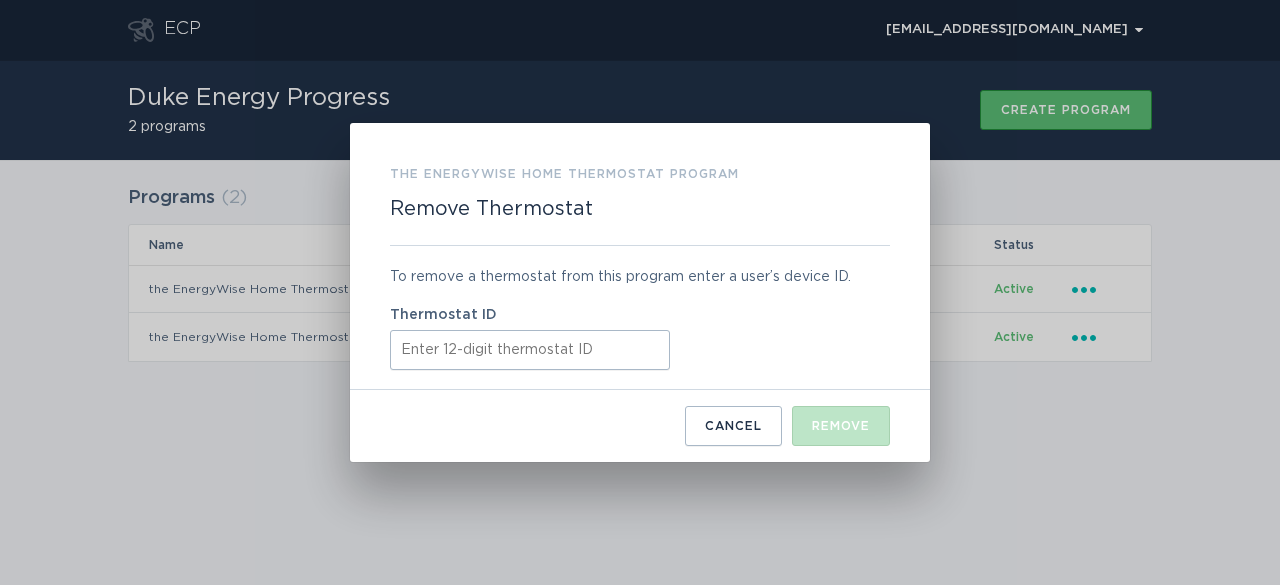 paste on "53256430023" 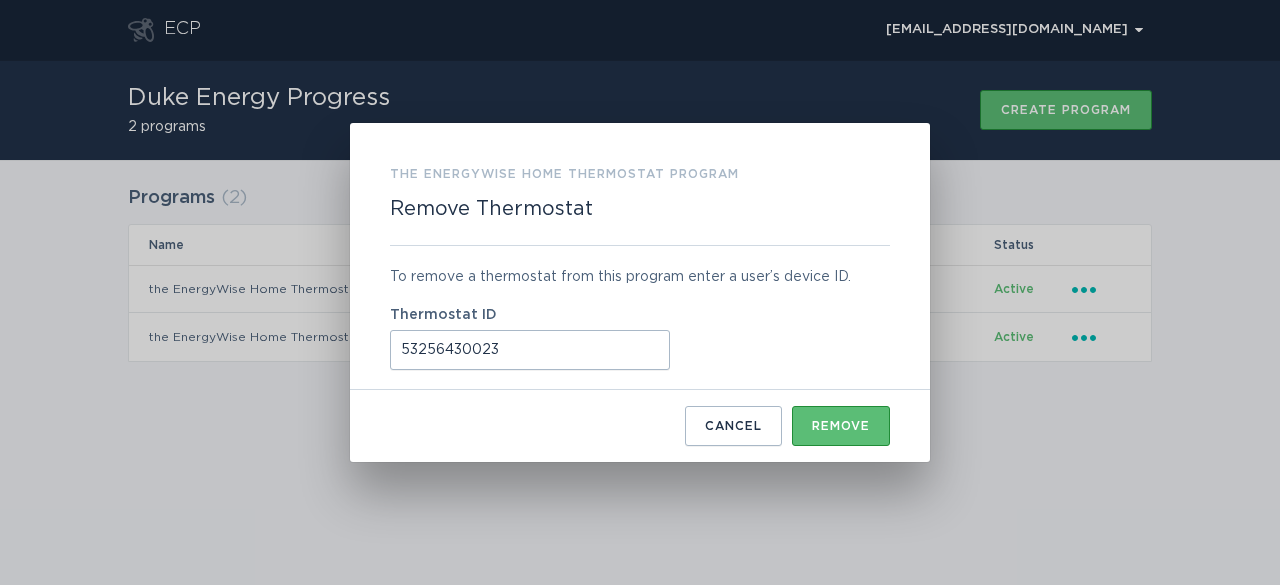 click on "53256430023" at bounding box center (530, 350) 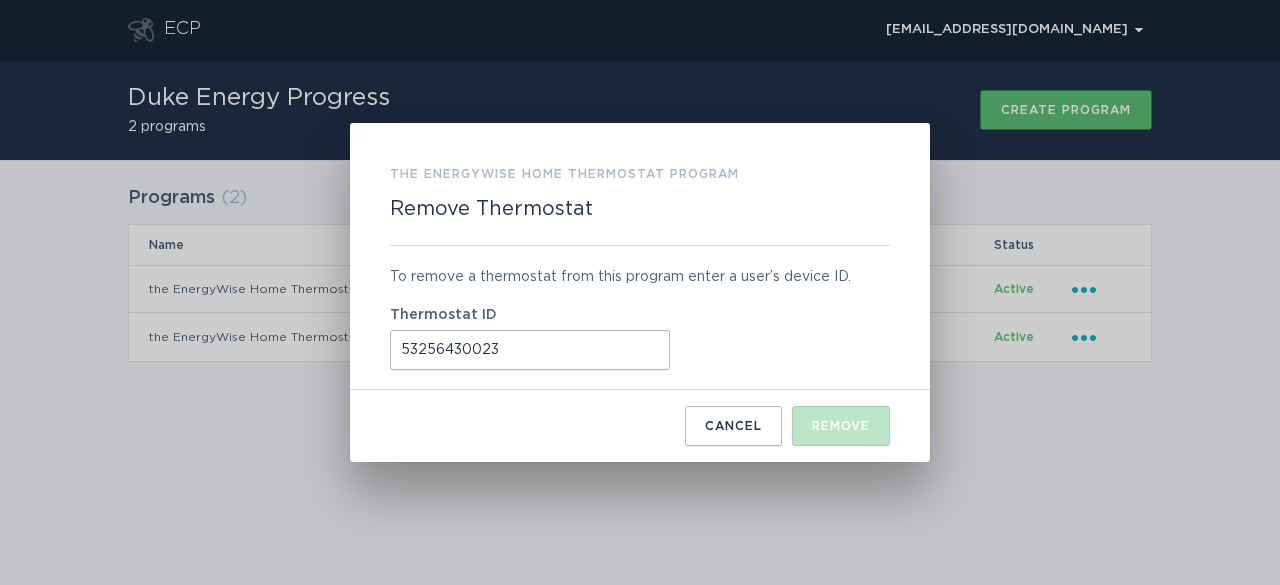 click on "53256430023" at bounding box center (530, 350) 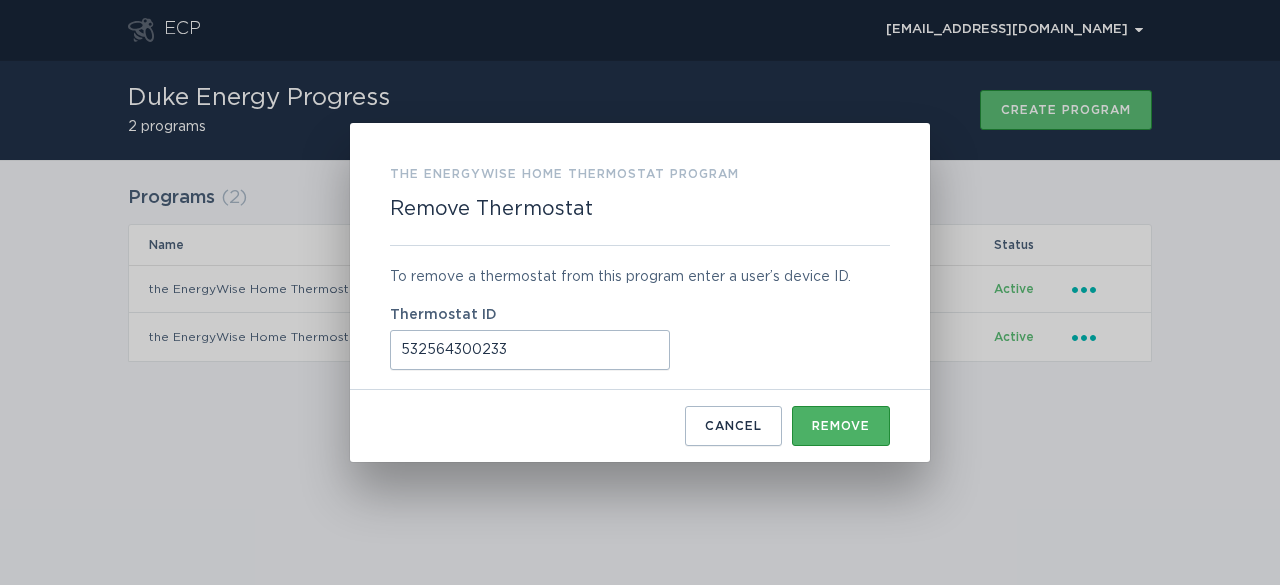 type on "532564300233" 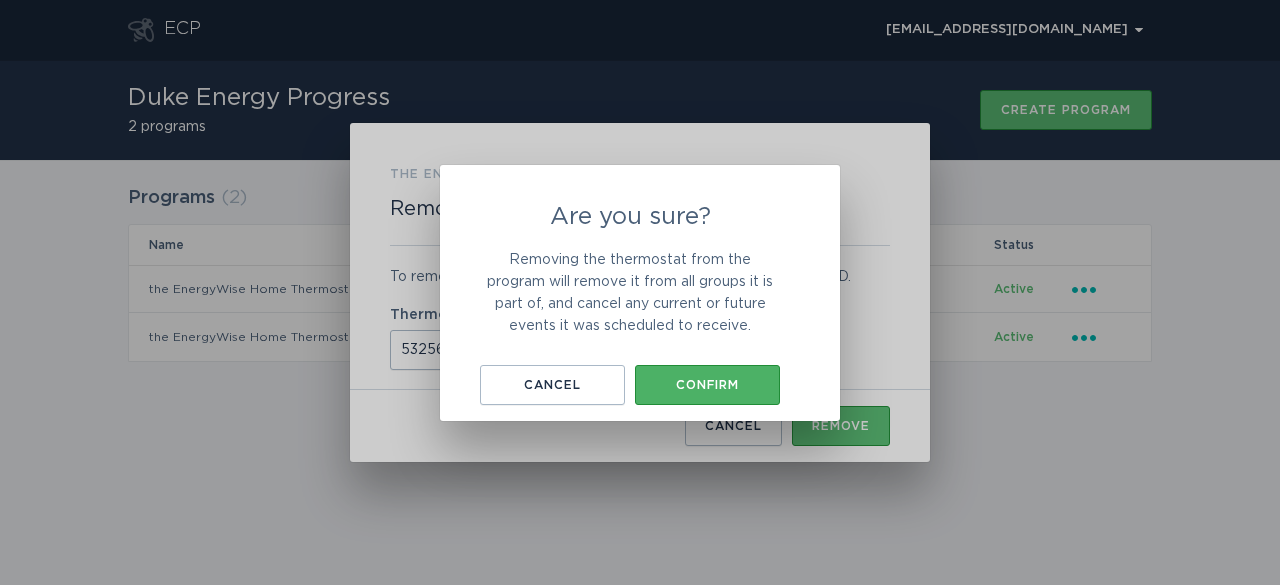 click on "Confirm" at bounding box center (707, 385) 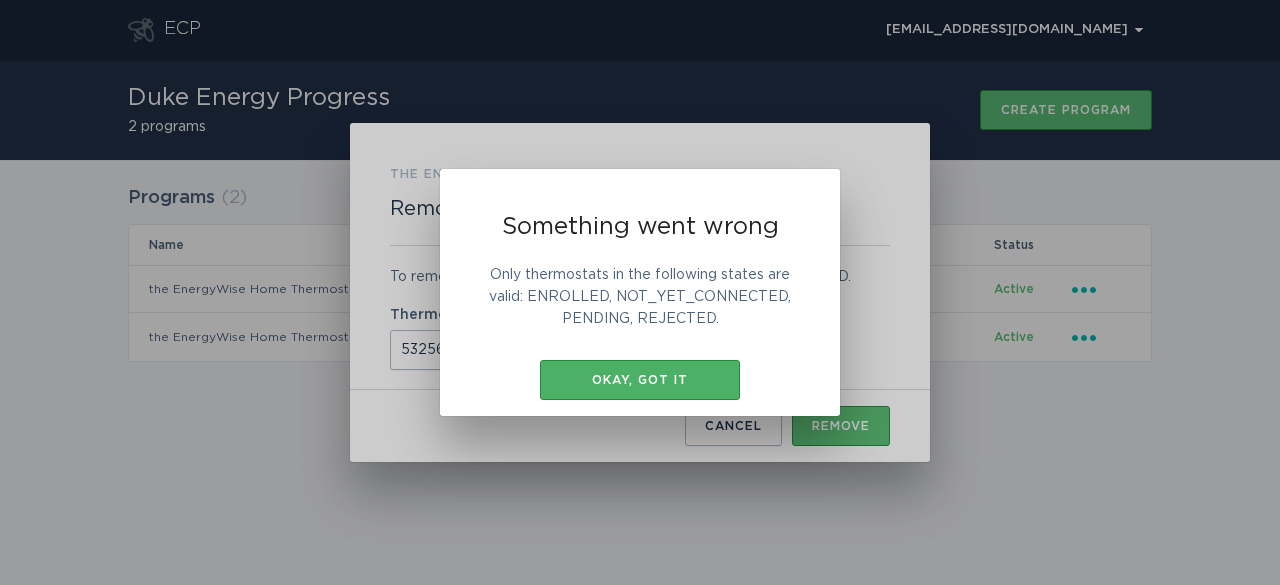 click on "Okay, got it" at bounding box center (640, 380) 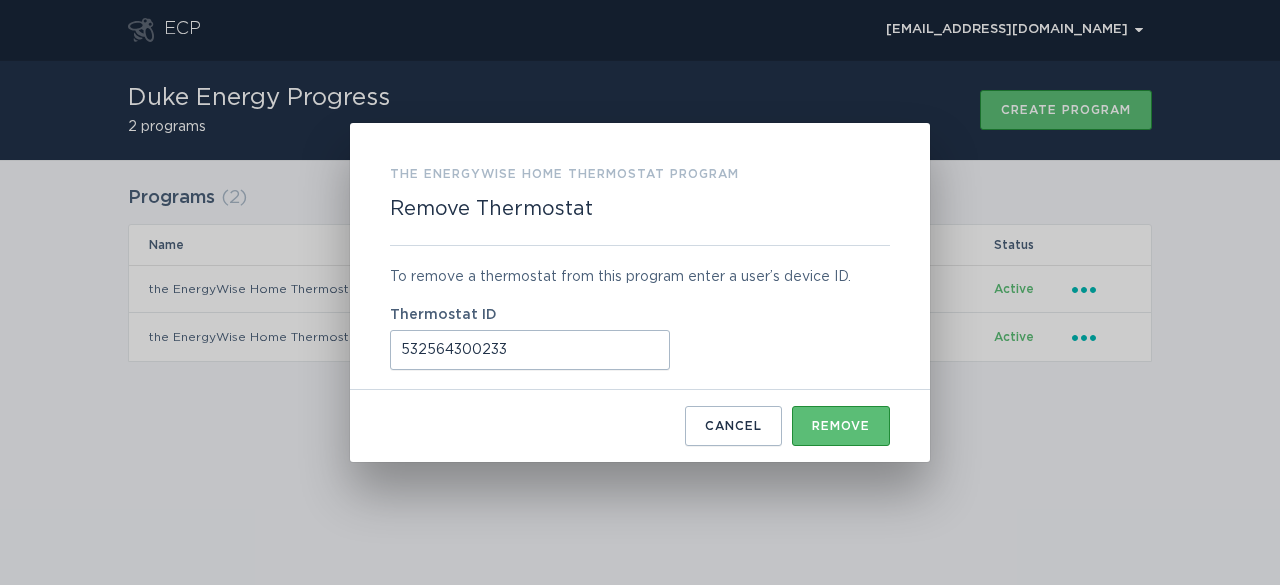 click on "Cancel" at bounding box center [733, 426] 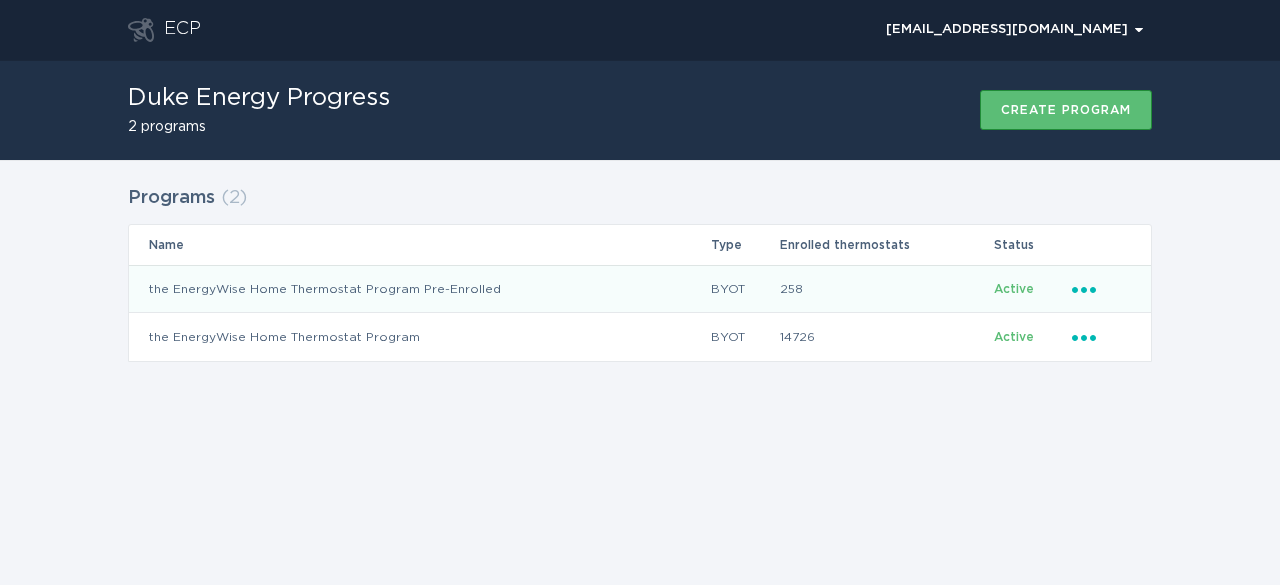 click 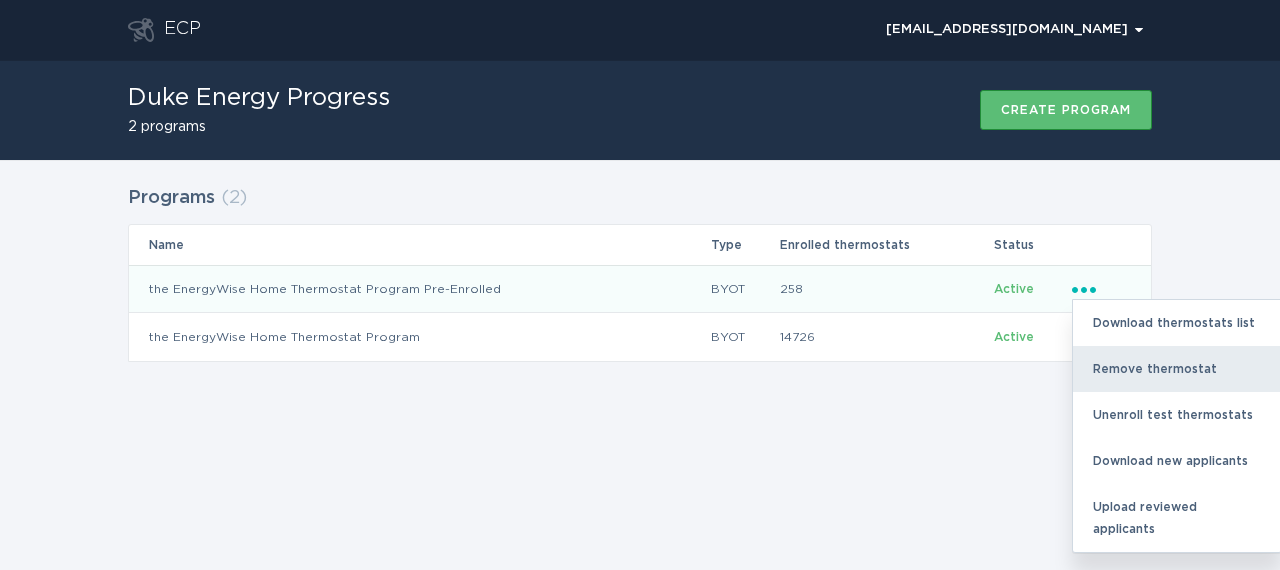 click on "Remove thermostat" at bounding box center (1177, 369) 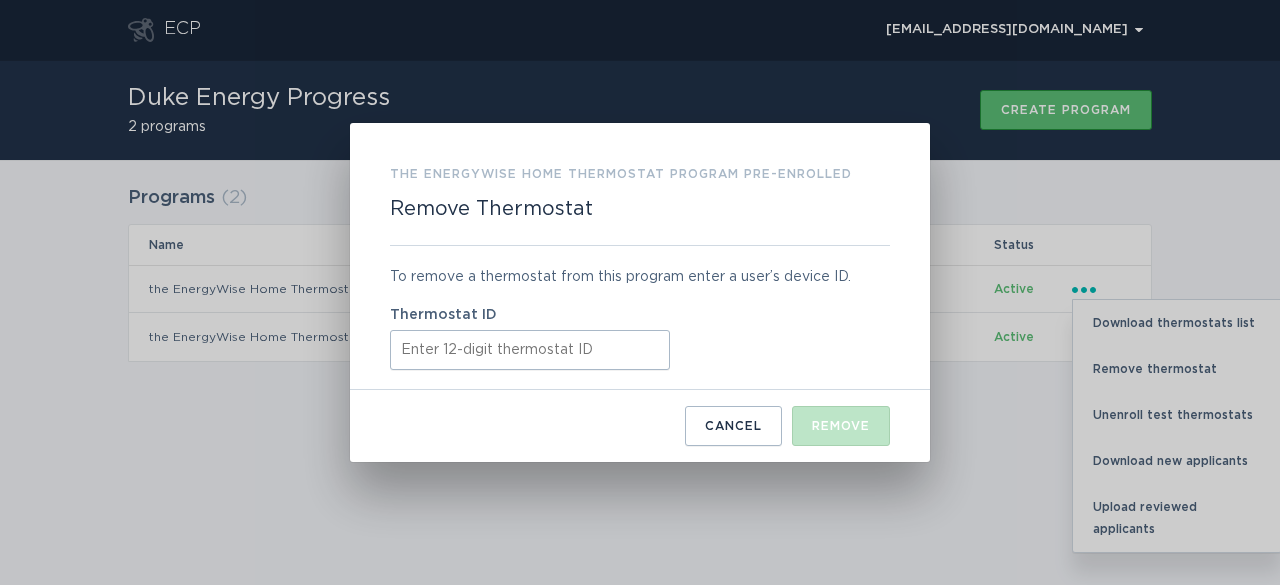 click on "Thermostat ID" at bounding box center [530, 350] 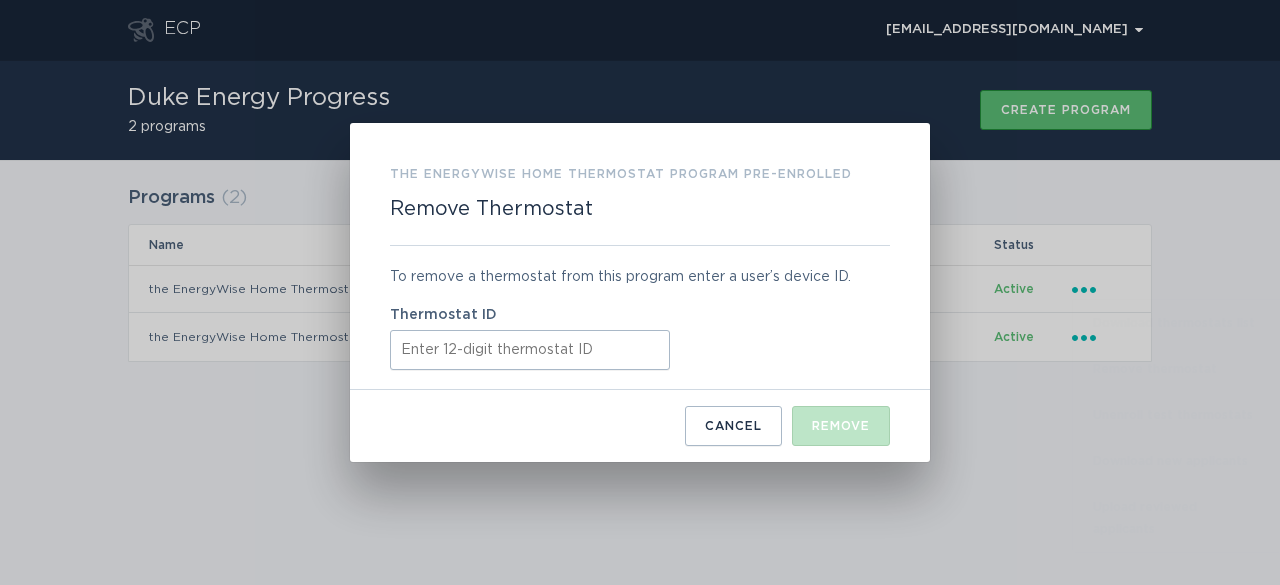 paste on "53256430023" 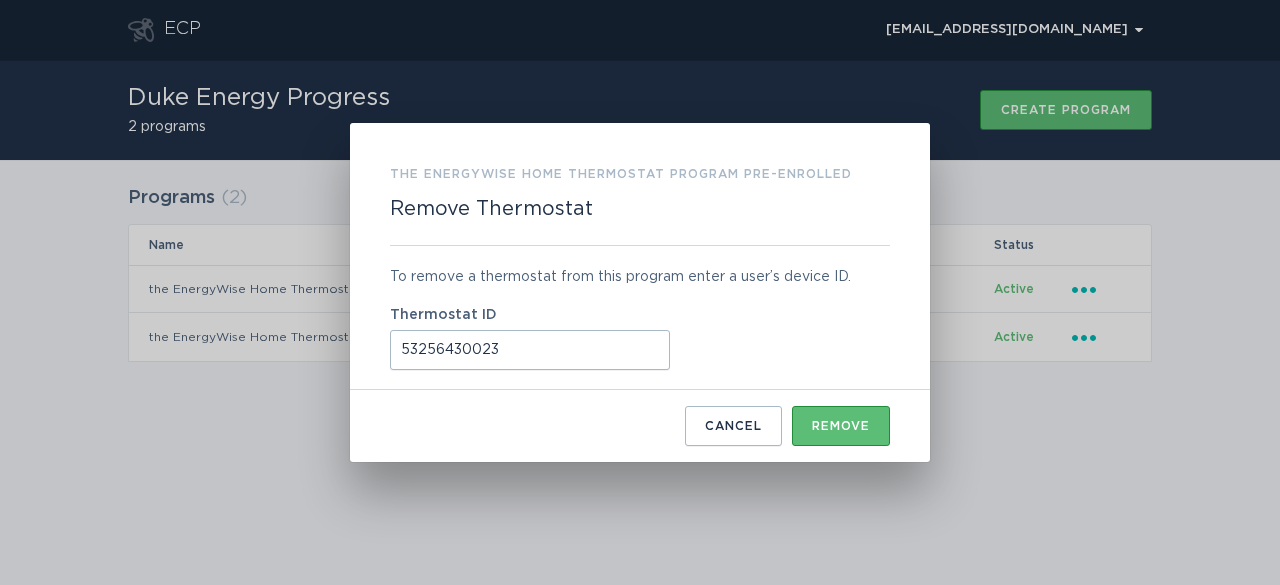 click on "53256430023" at bounding box center (530, 350) 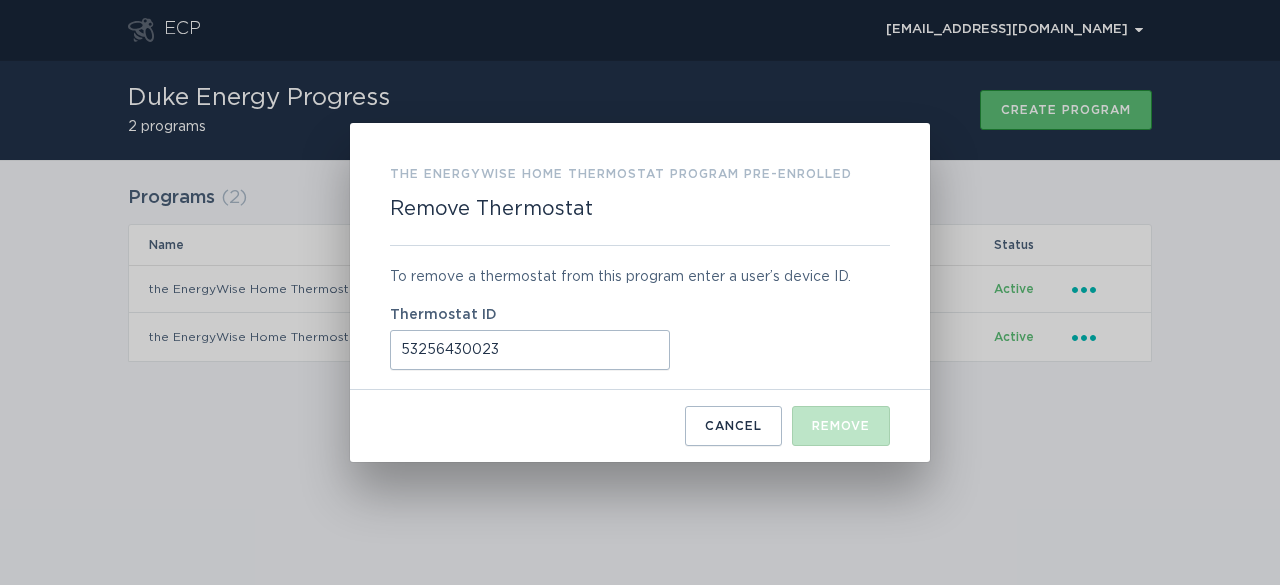 click on "53256430023" at bounding box center (530, 350) 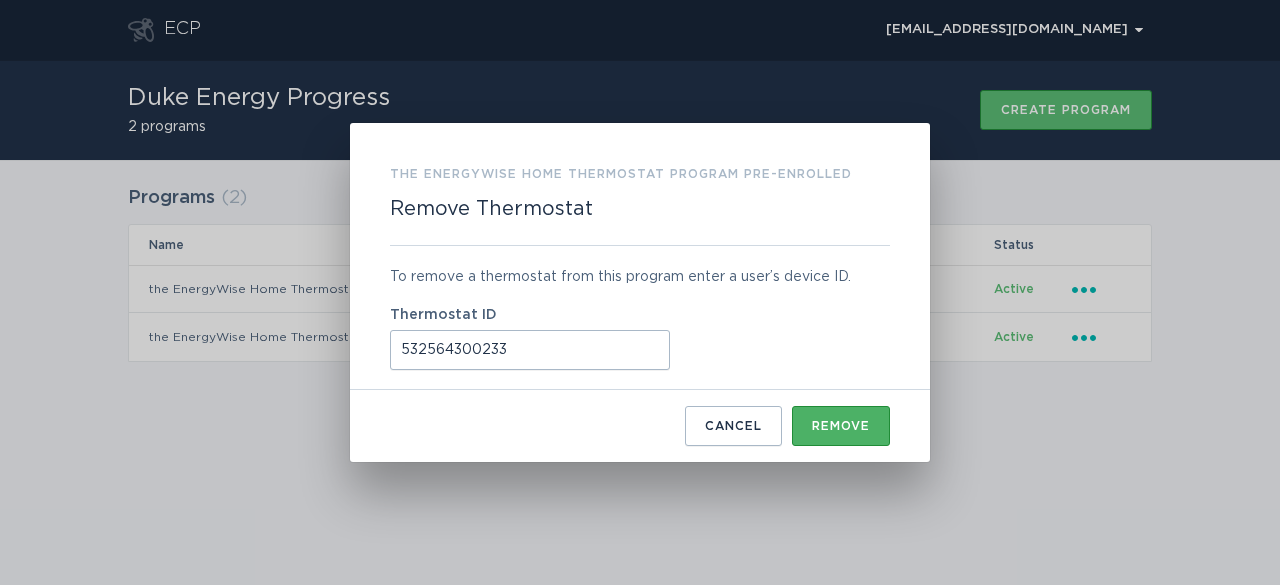 type on "532564300233" 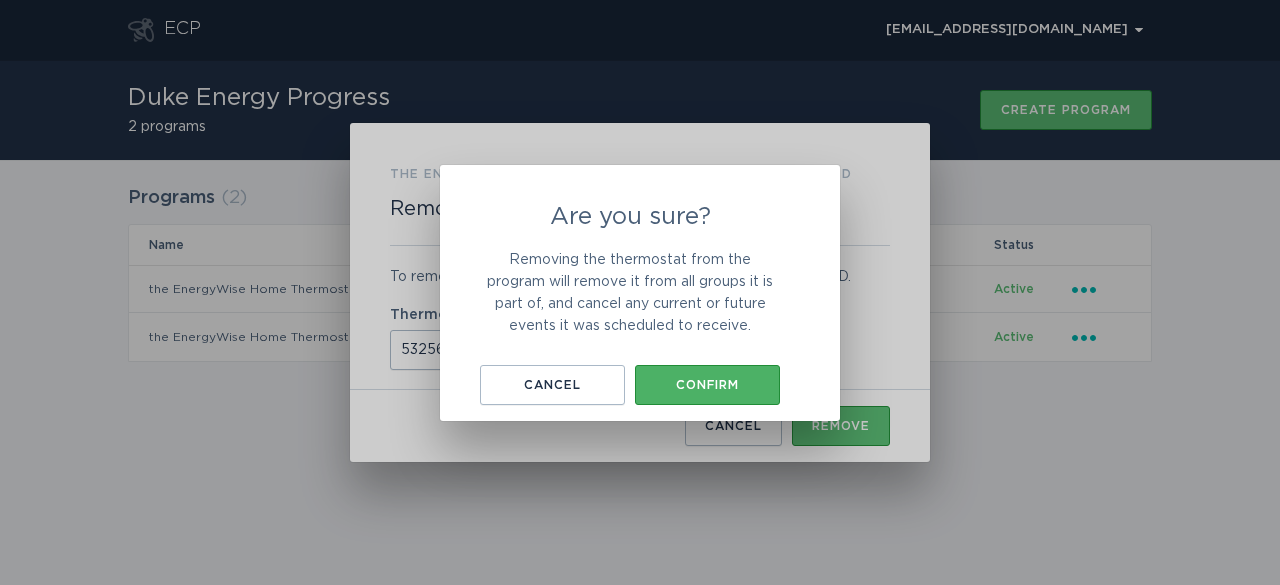 click on "Confirm" at bounding box center (707, 385) 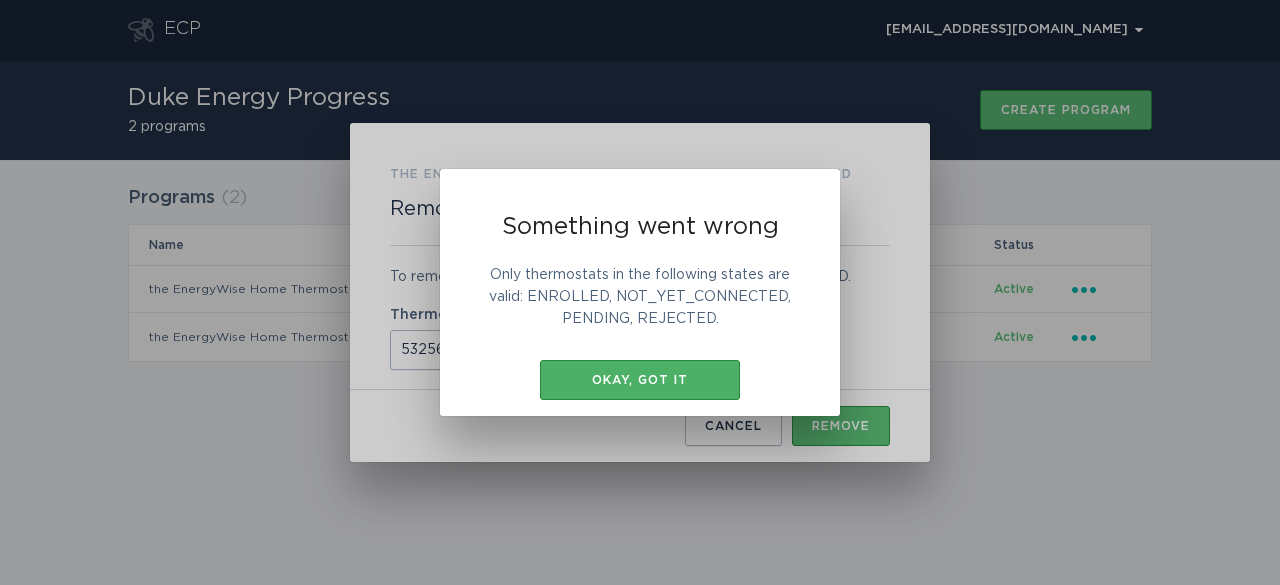 click on "Okay, got it" at bounding box center [640, 380] 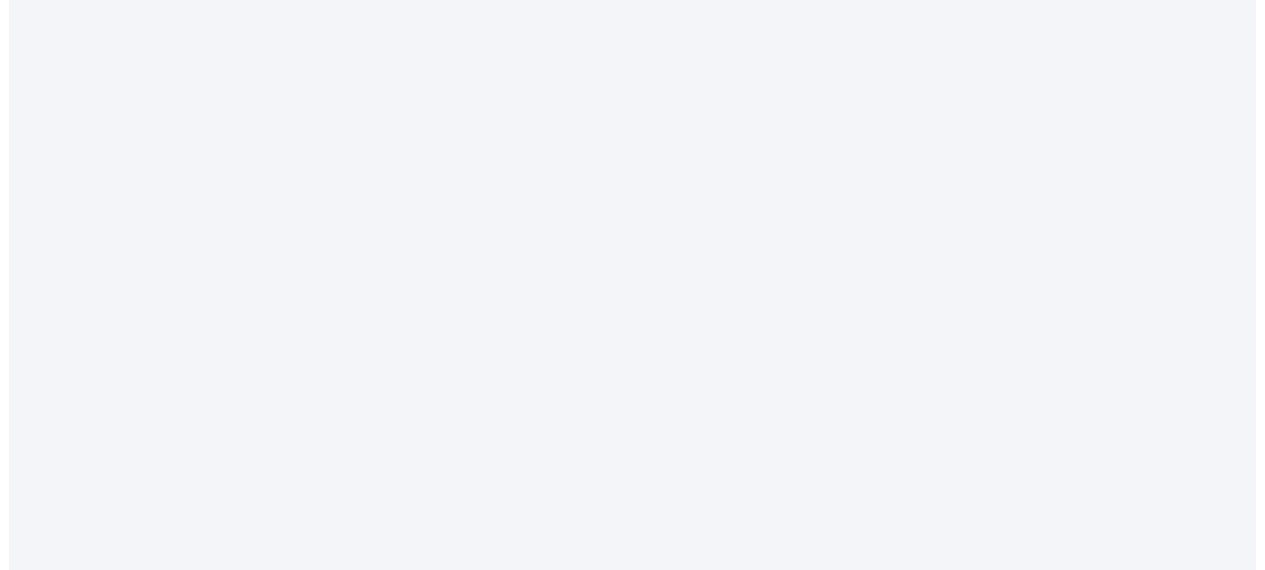 scroll, scrollTop: 0, scrollLeft: 0, axis: both 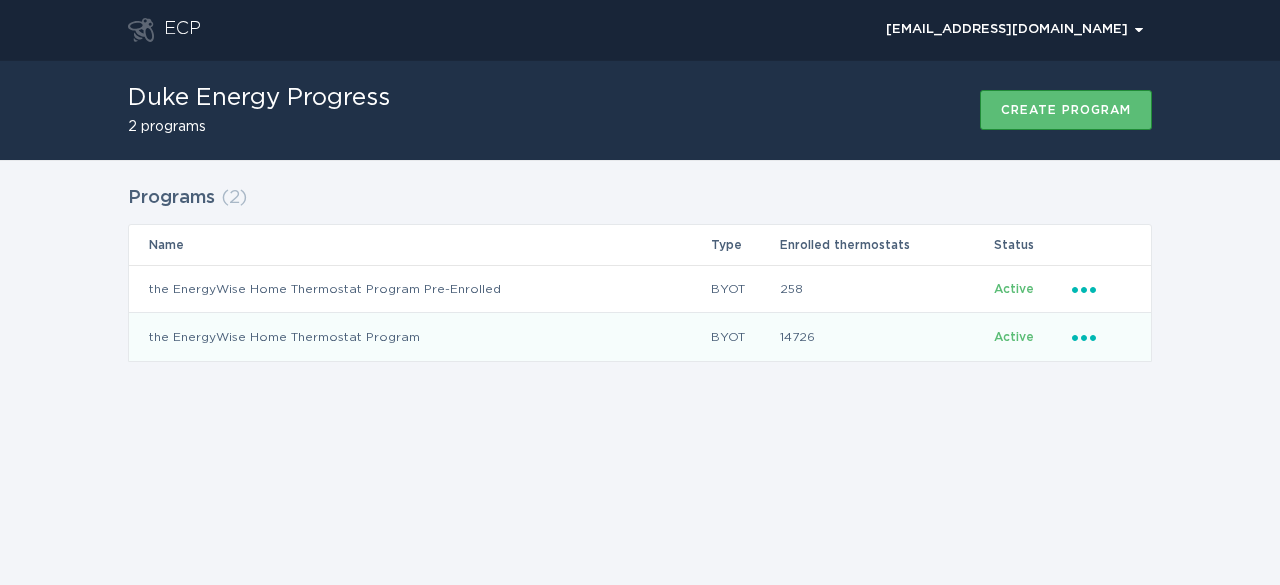 click on "Ellipsis" 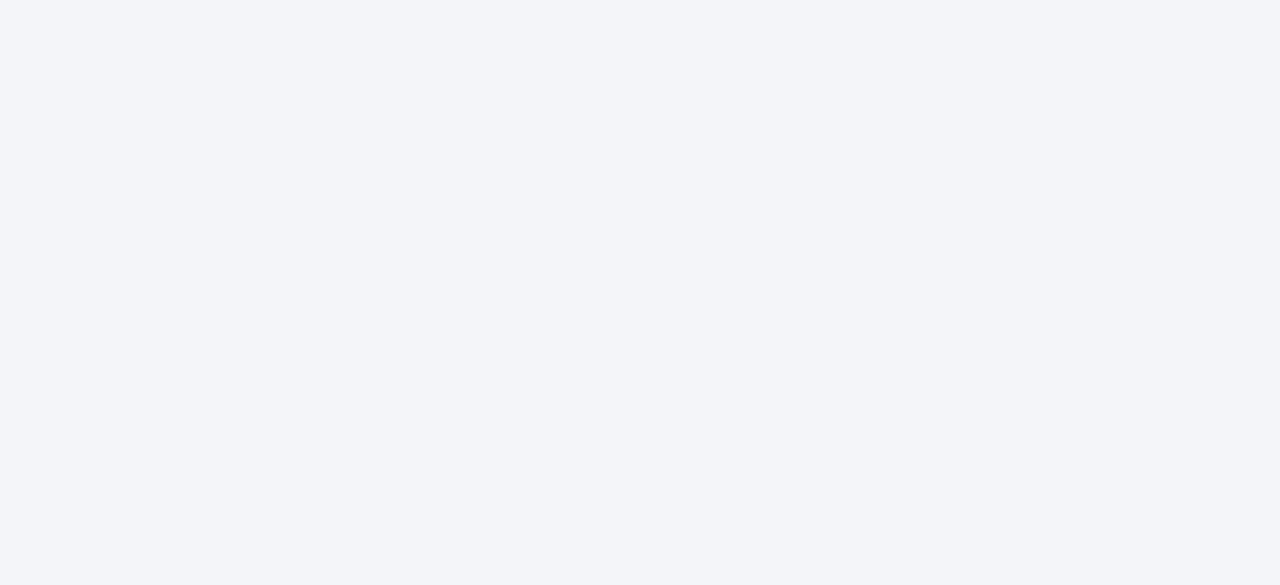 scroll, scrollTop: 0, scrollLeft: 0, axis: both 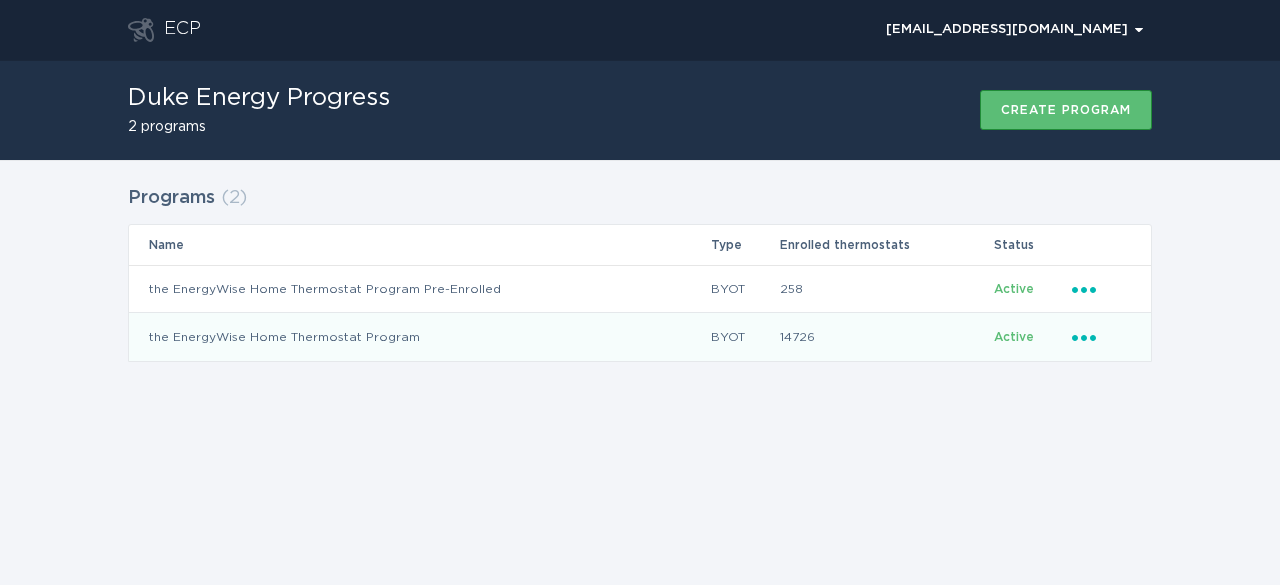 click 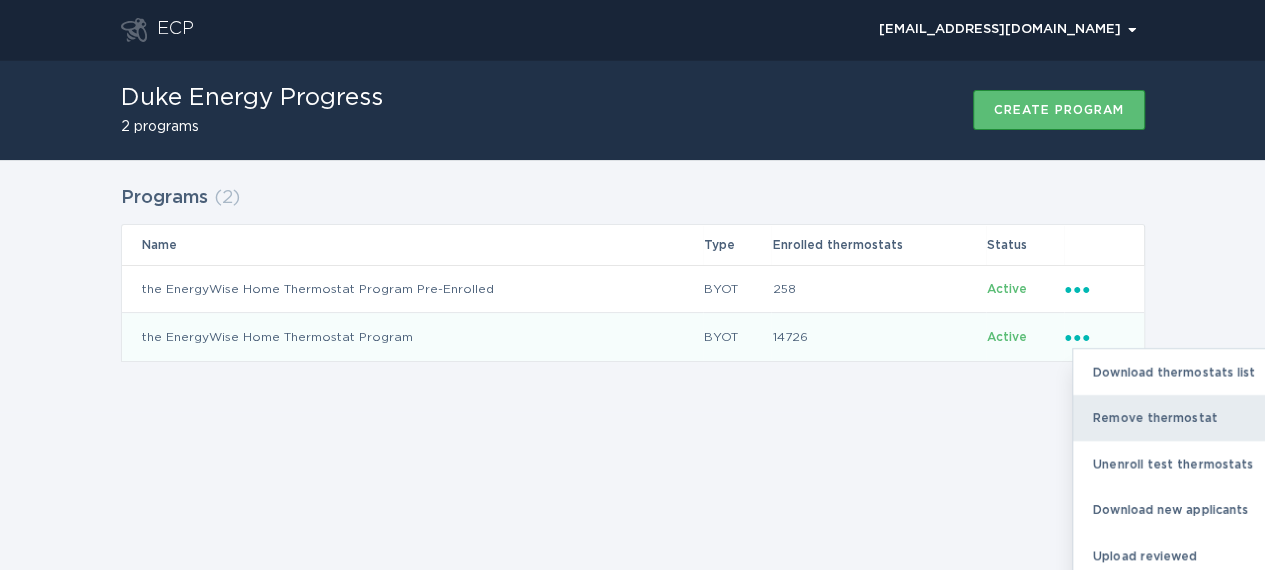 click on "Remove thermostat" at bounding box center (1177, 418) 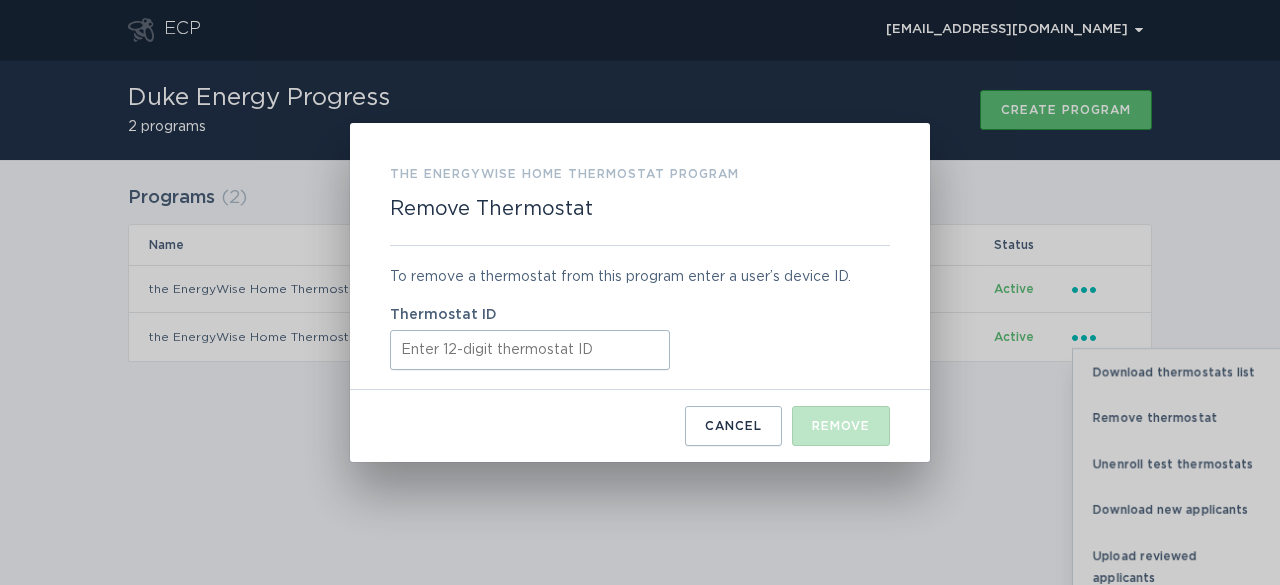 click on "Thermostat ID" at bounding box center (530, 350) 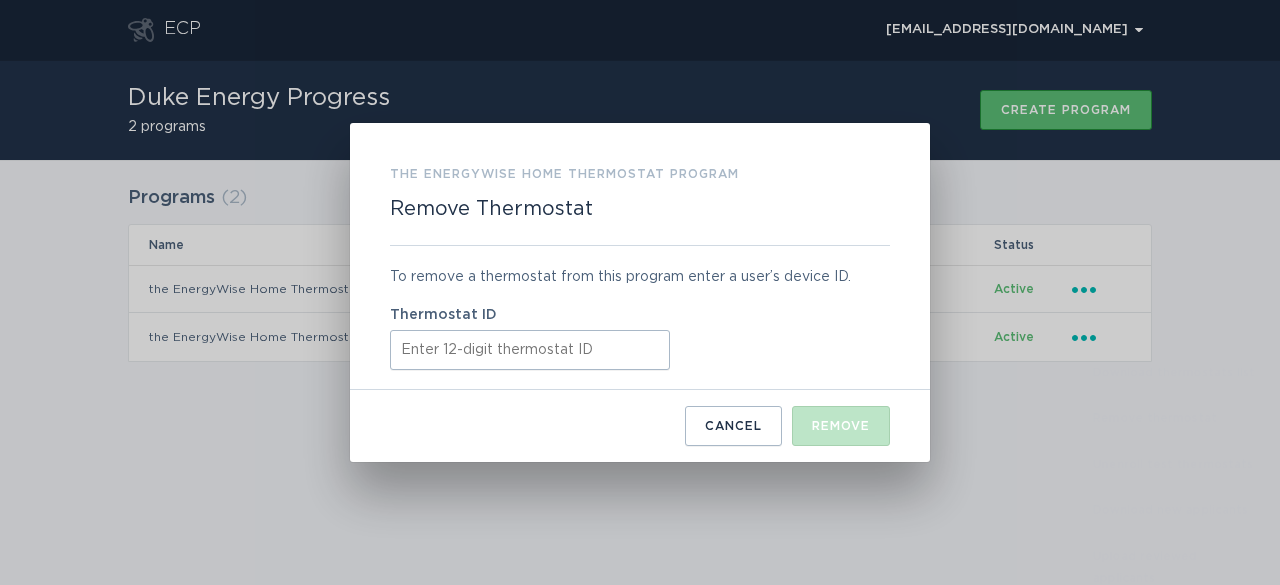 paste on "53256430023" 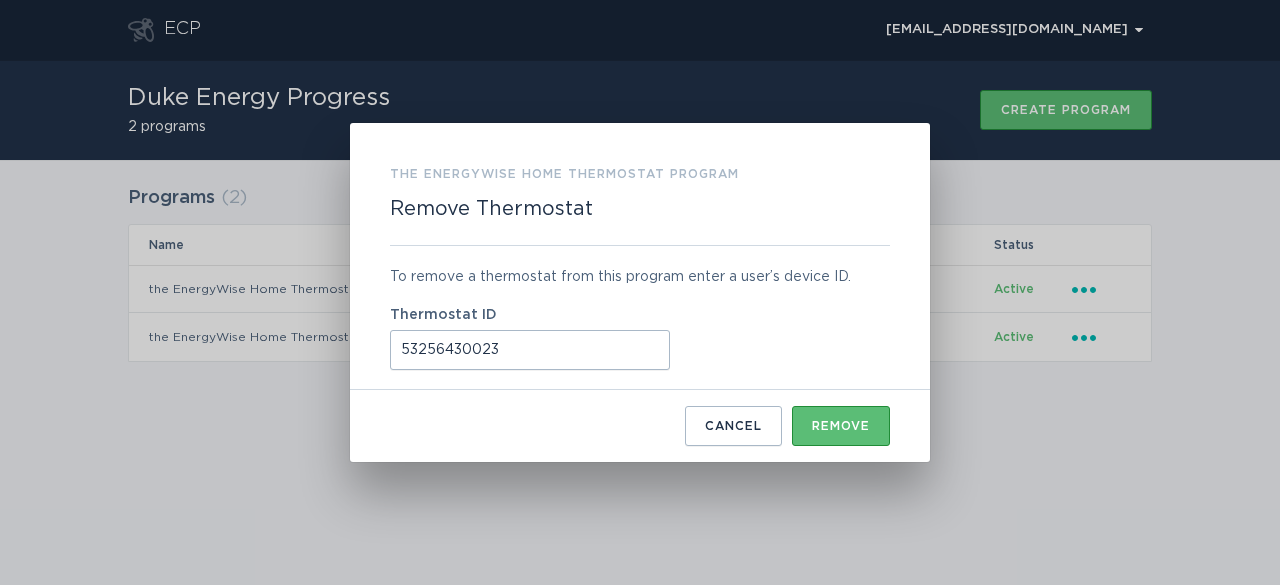click on "53256430023" at bounding box center (530, 350) 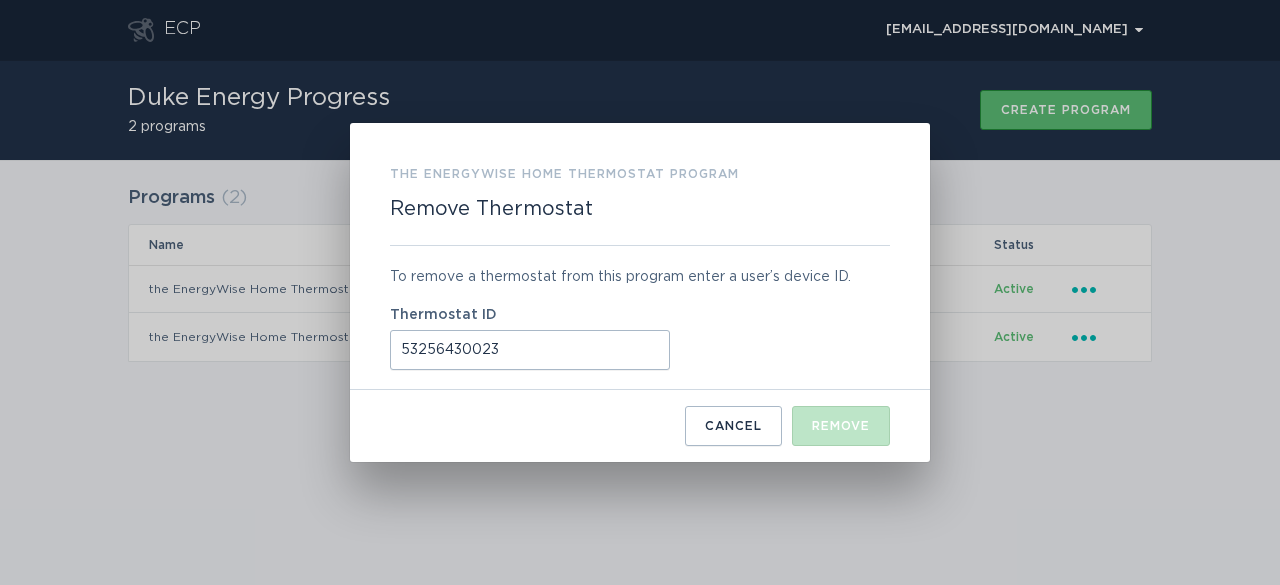 click on "53256430023" at bounding box center [530, 350] 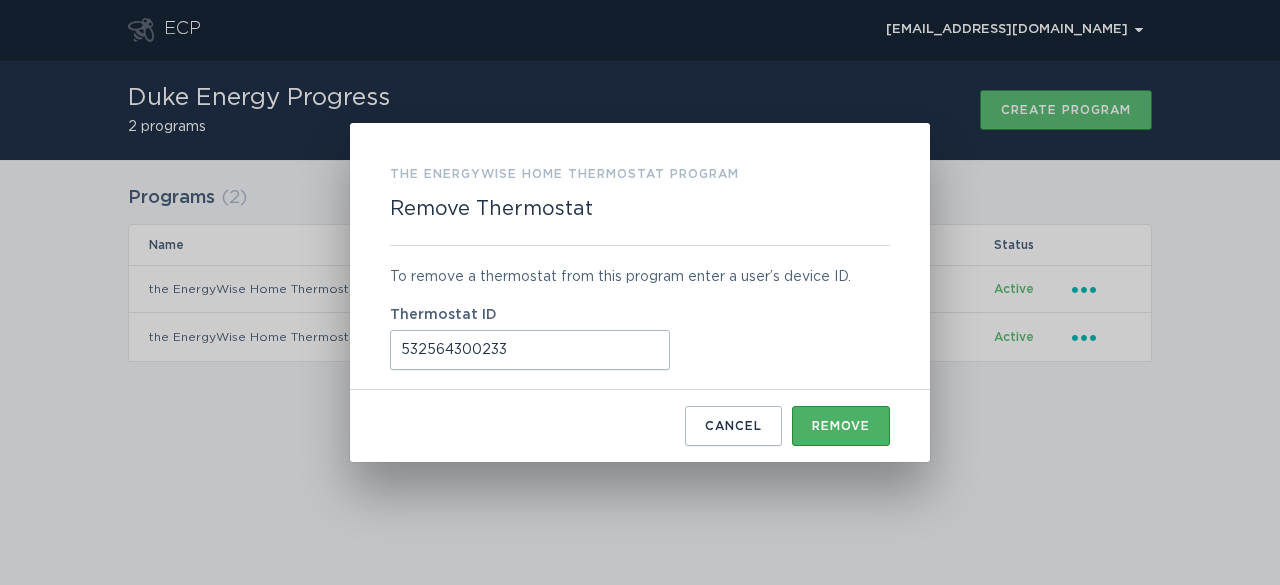 type on "532564300233" 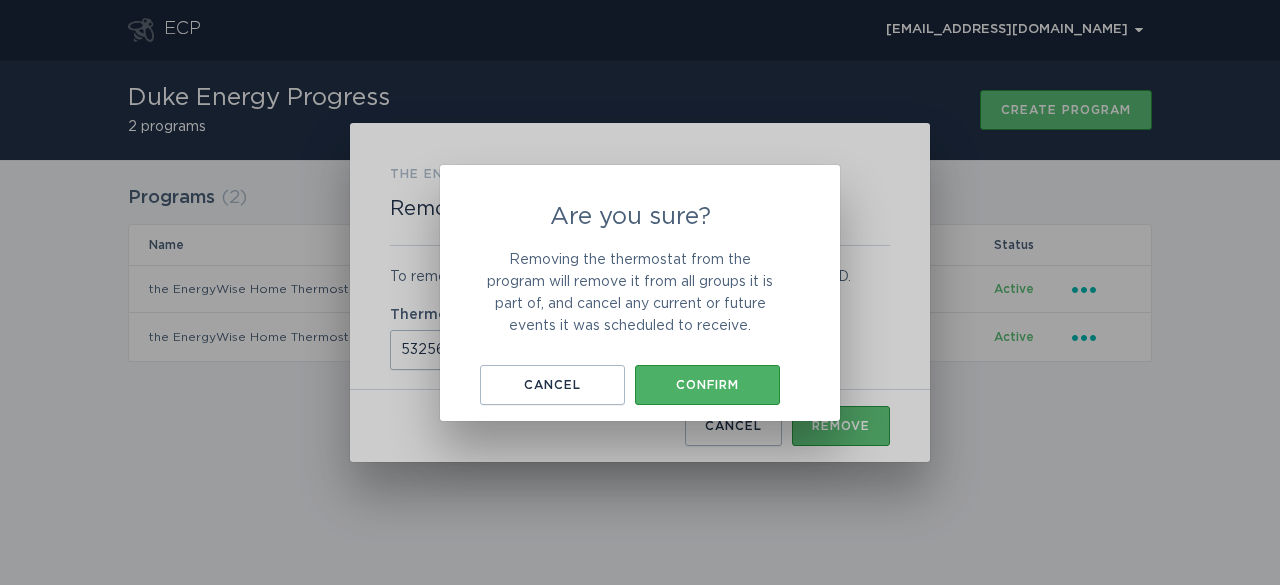 click on "Confirm" at bounding box center [707, 385] 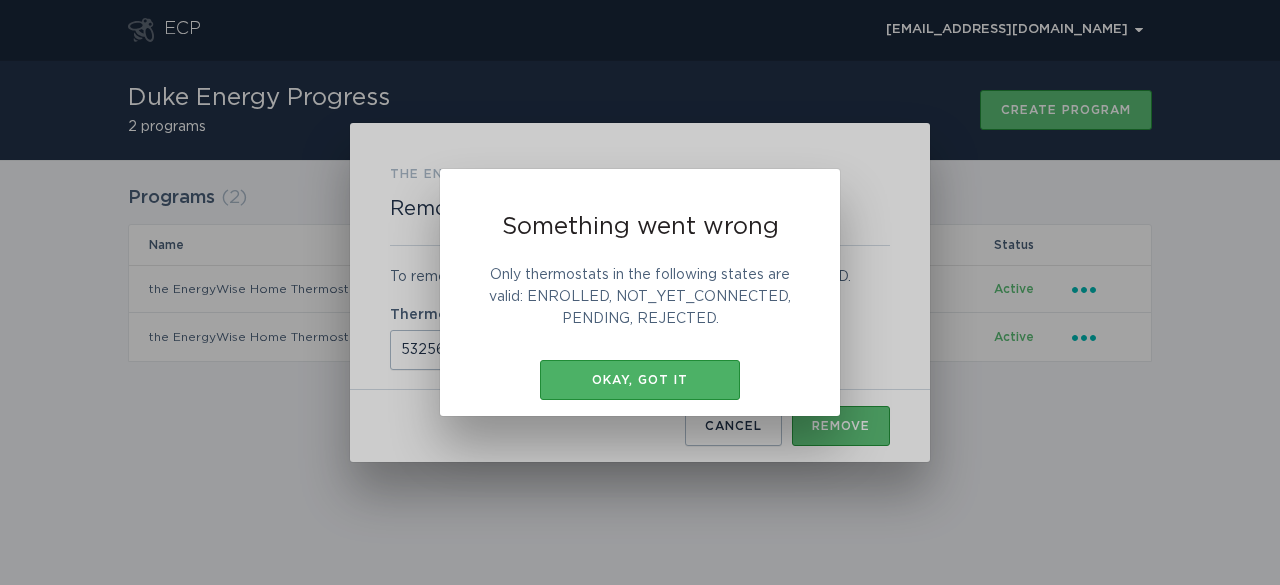 click on "Okay, got it" at bounding box center [640, 380] 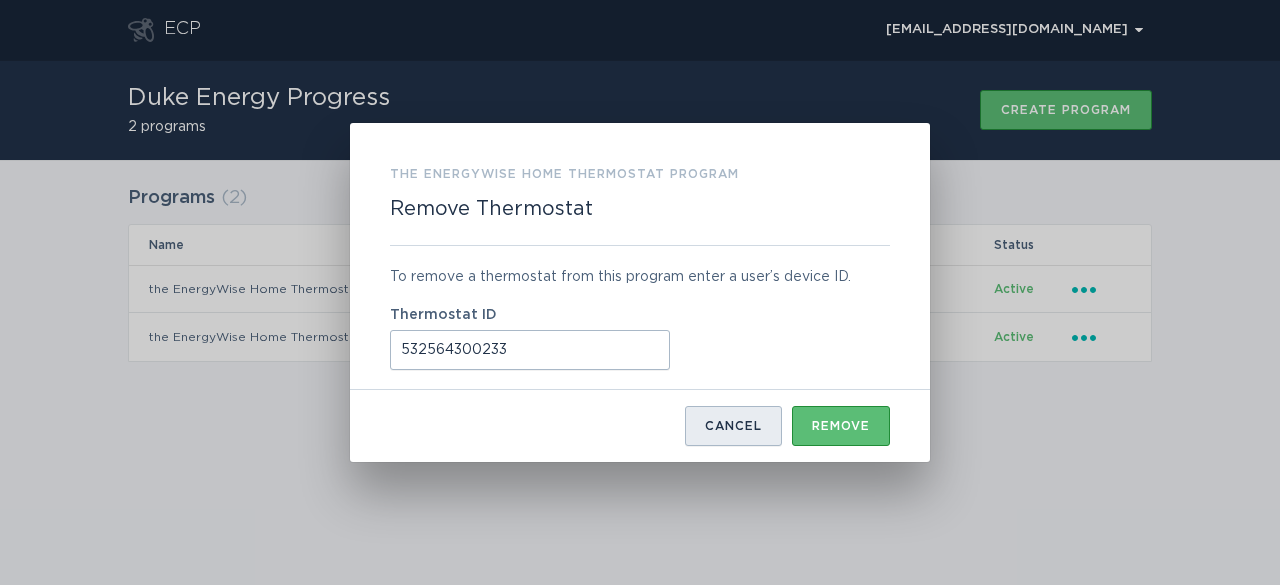 click on "Cancel" at bounding box center [733, 426] 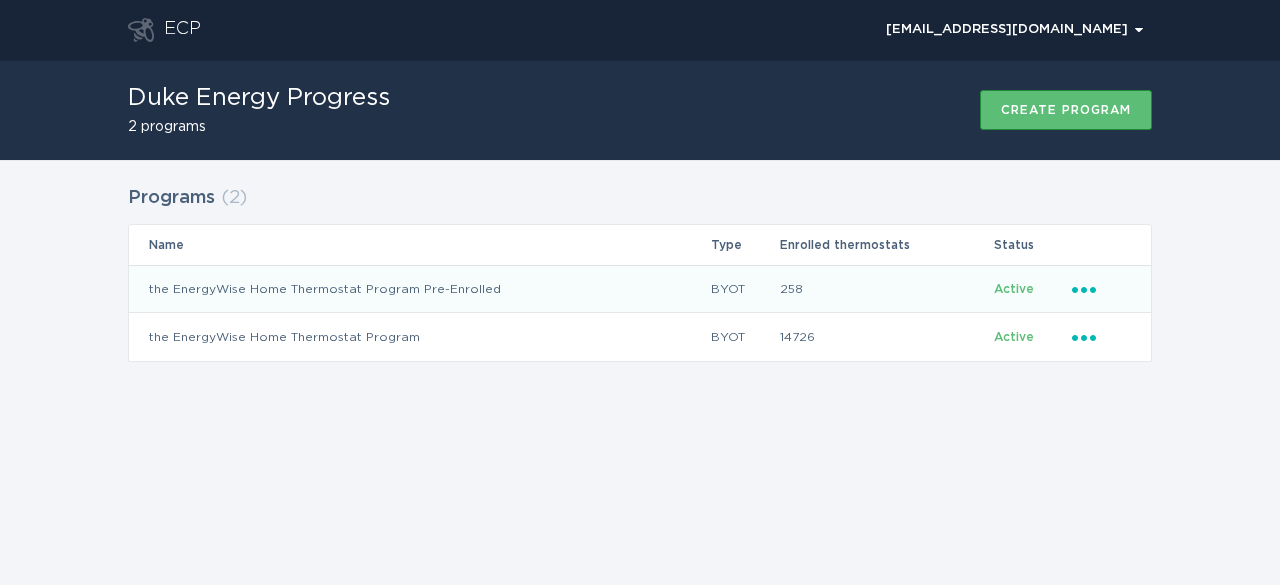 click on "Ellipsis" 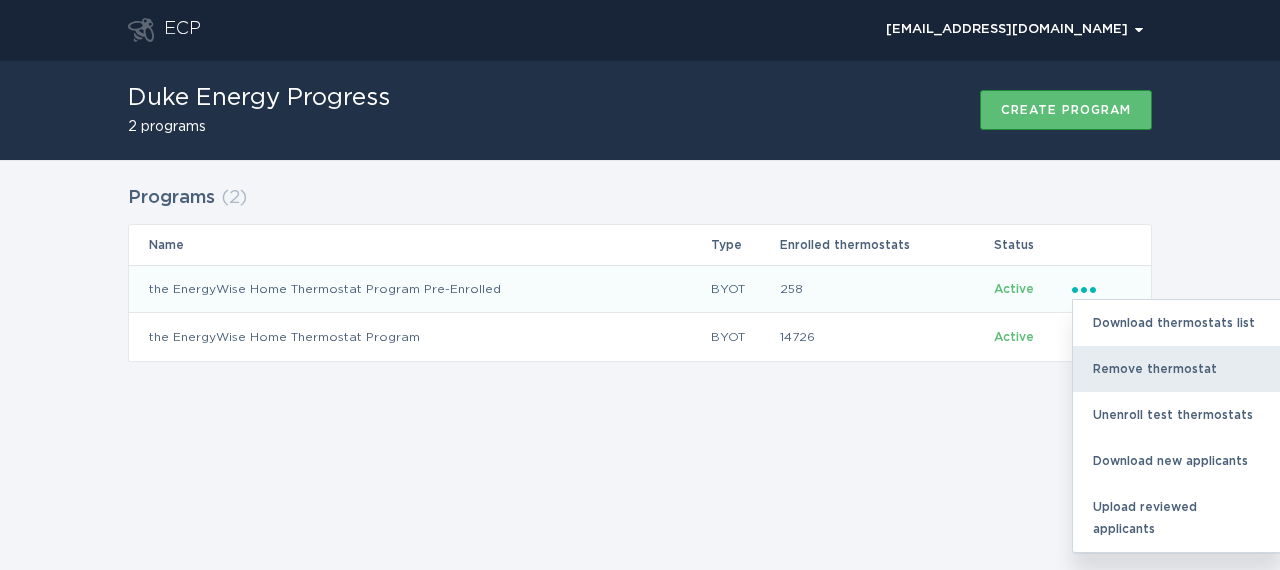 click on "Remove thermostat" at bounding box center (1177, 369) 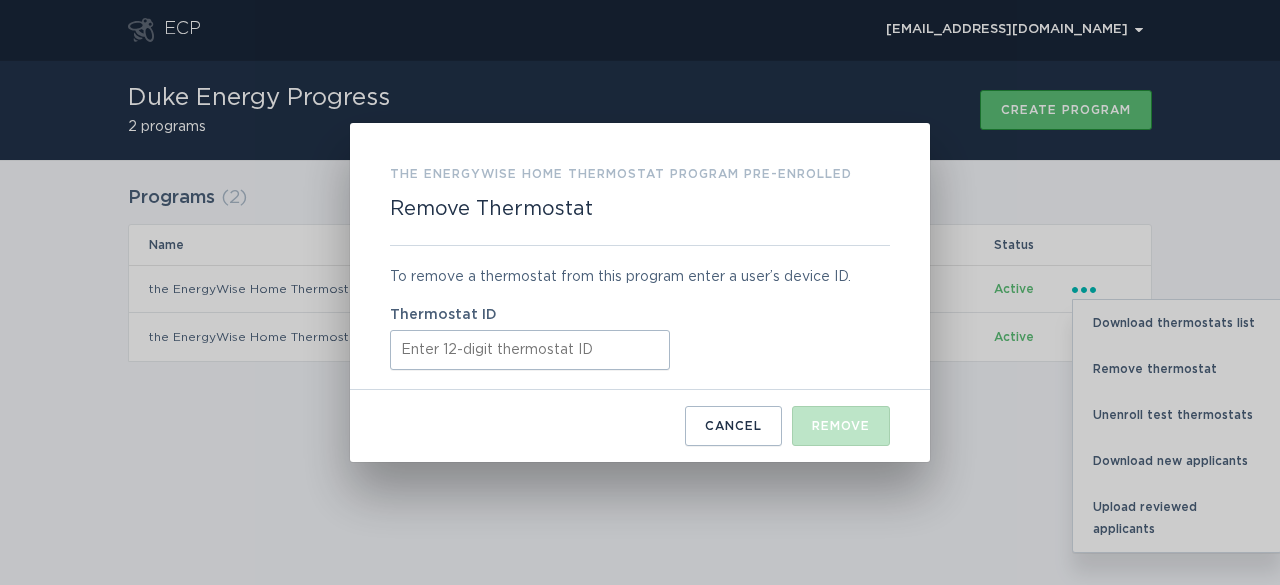 click on "Thermostat ID" at bounding box center [530, 350] 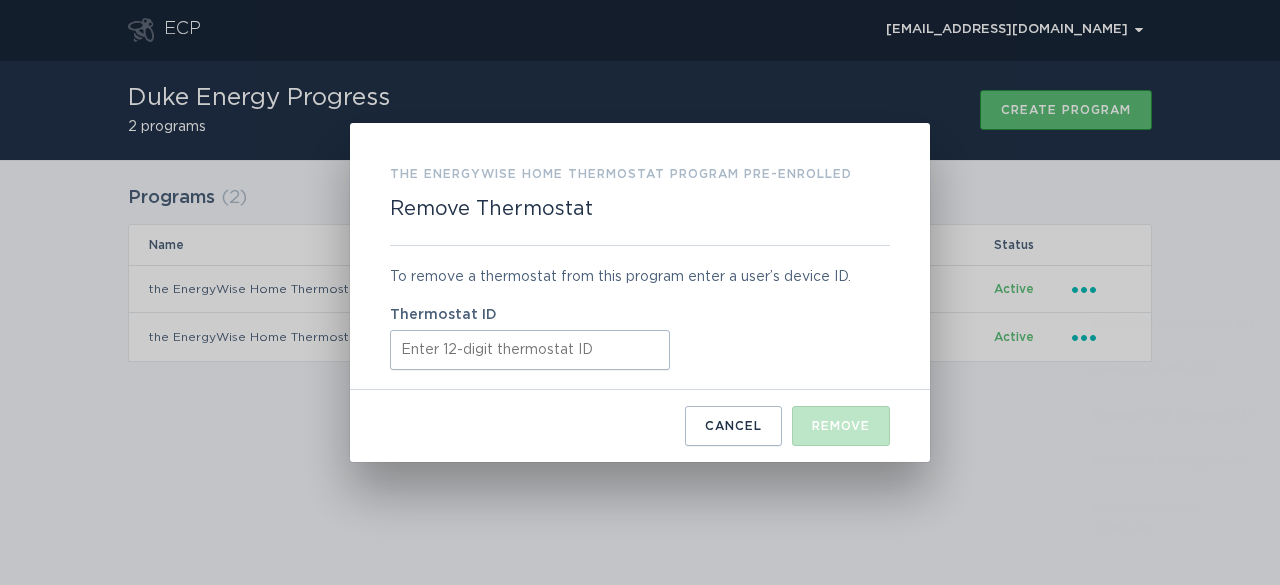 paste on "53256430023" 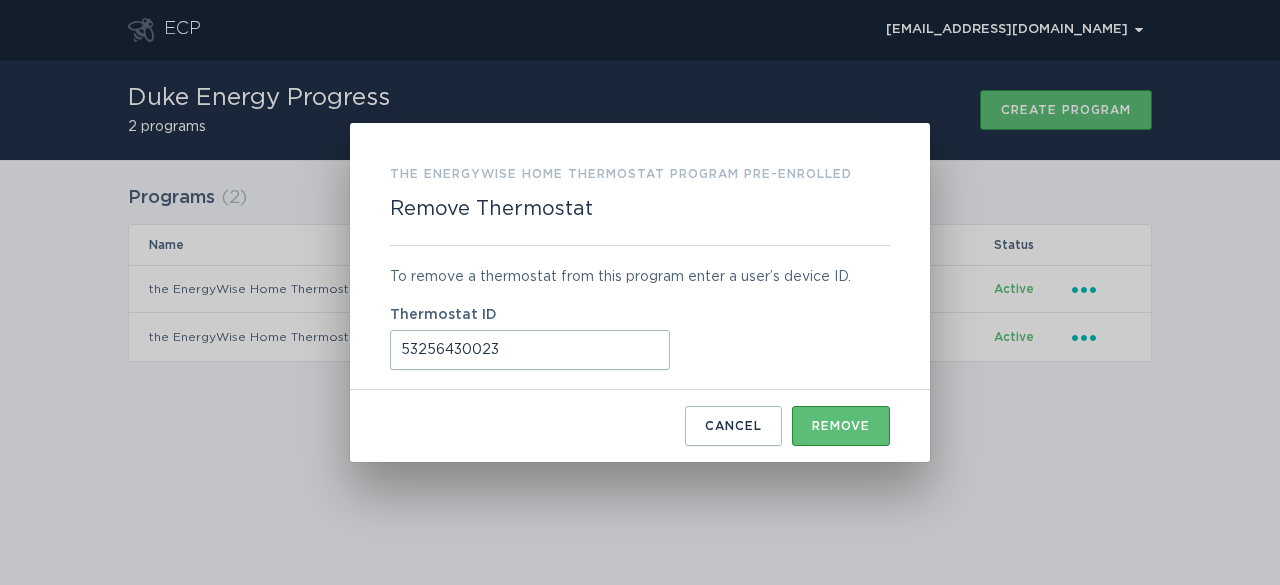 click on "53256430023" at bounding box center (530, 350) 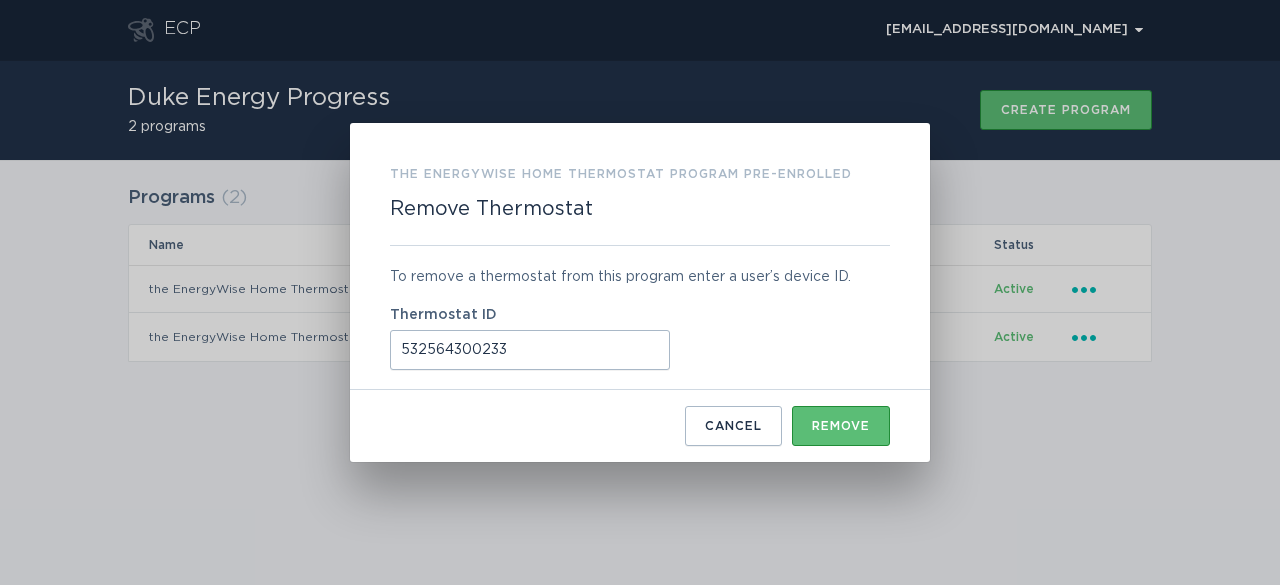 type on "532564300233" 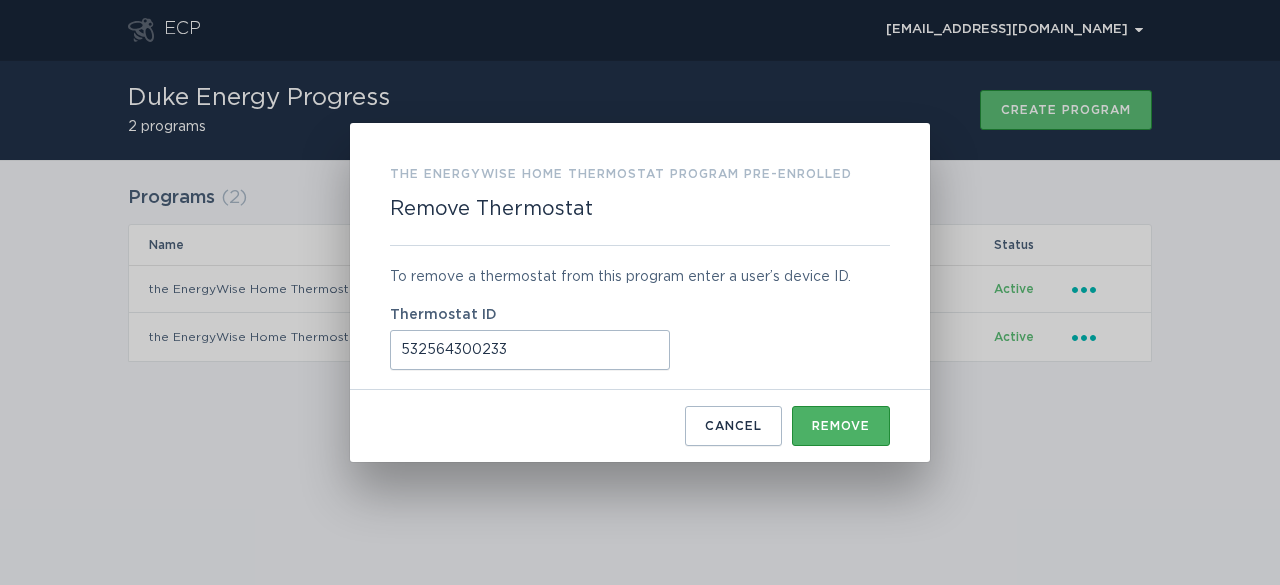 click on "Remove" at bounding box center (841, 426) 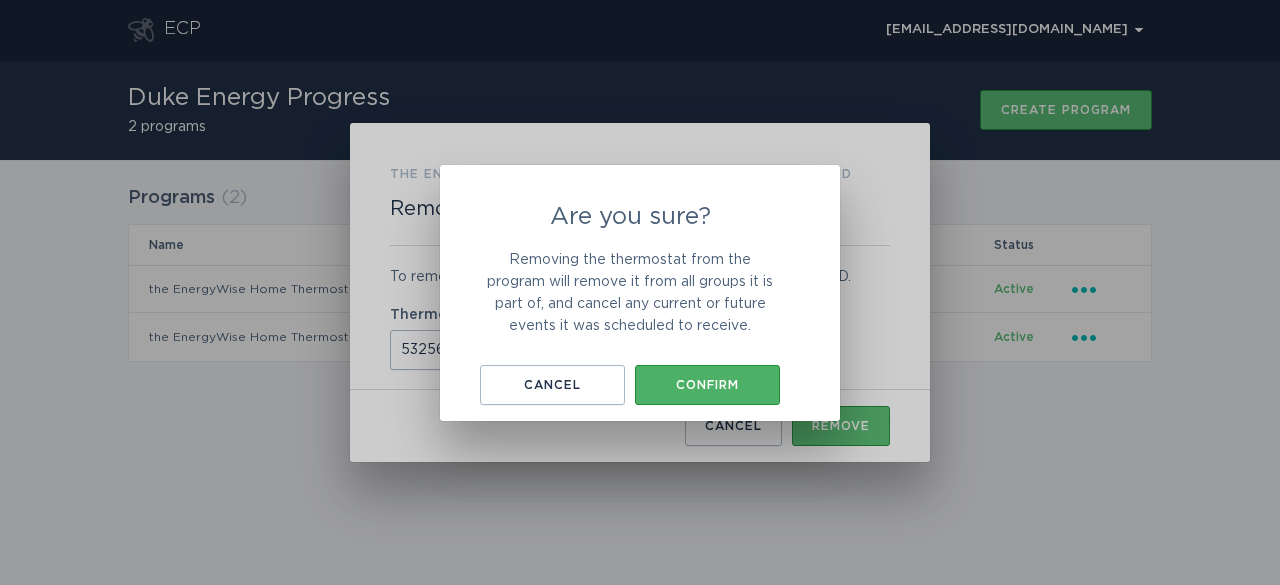click on "Confirm" at bounding box center (707, 385) 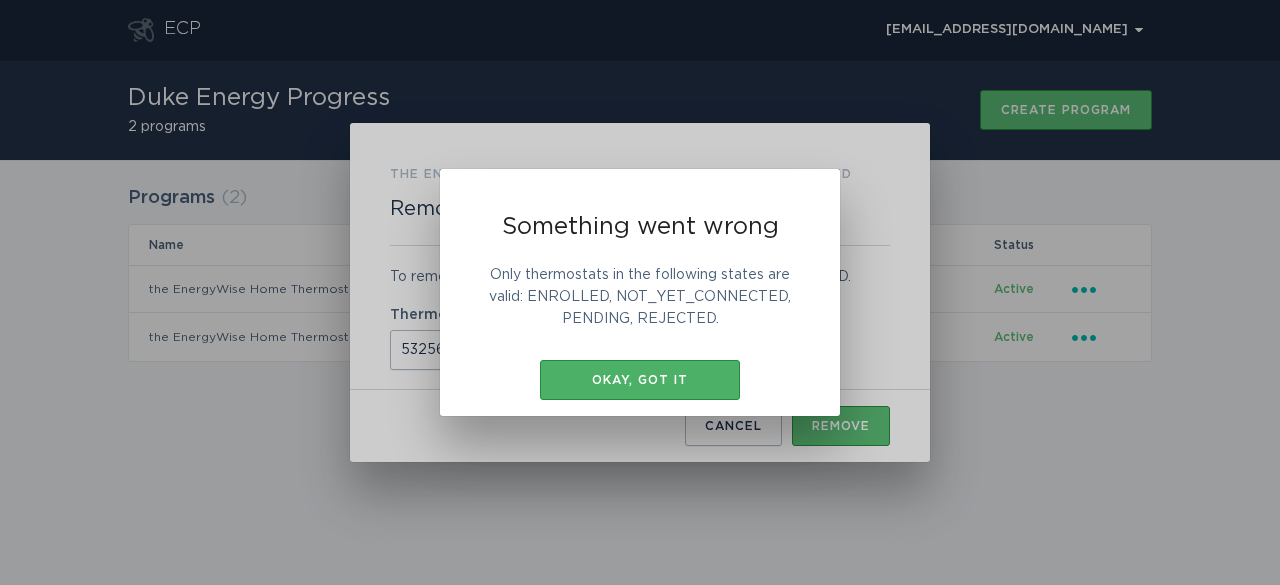 click on "Okay, got it" at bounding box center (640, 380) 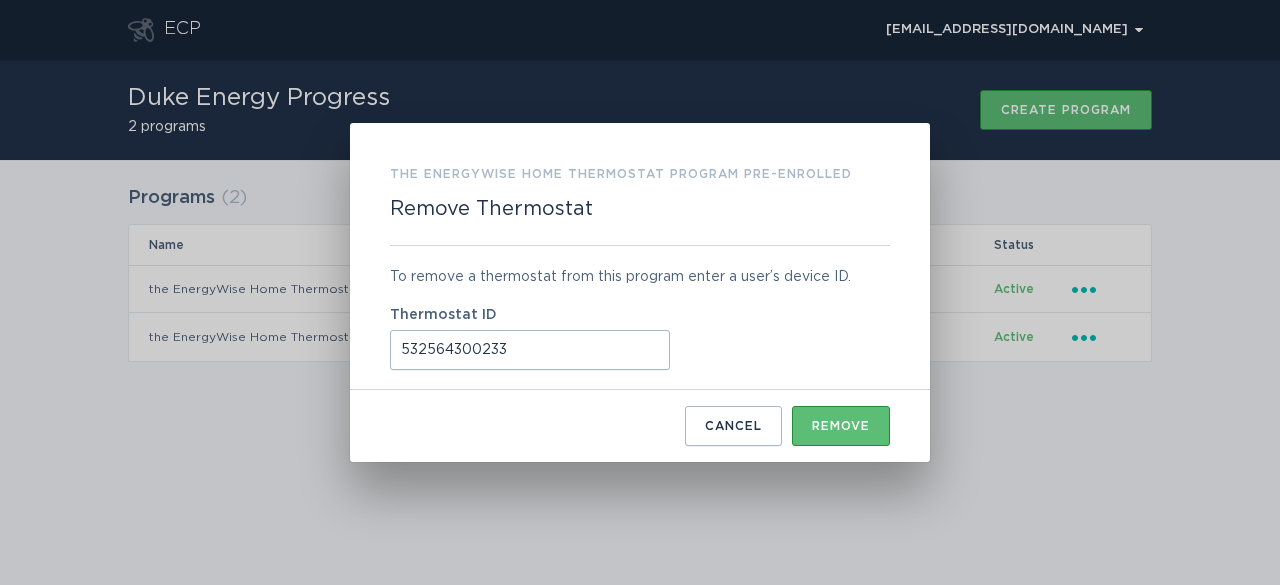 click on "the EnergyWise Home Thermostat Program Pre-Enrolled Remove Thermostat To remove a thermostat from this program enter a user’s device ID. Thermostat ID 532564300233 Cancel Remove" at bounding box center [640, 292] 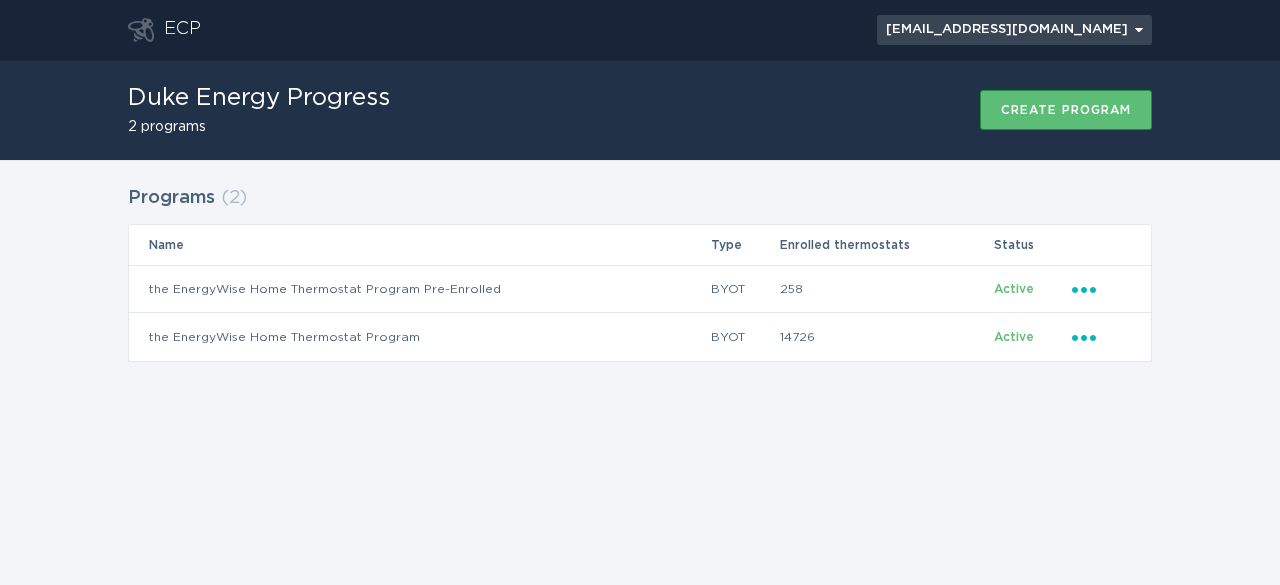click on "[EMAIL_ADDRESS][DOMAIN_NAME] Chevron" at bounding box center (1014, 30) 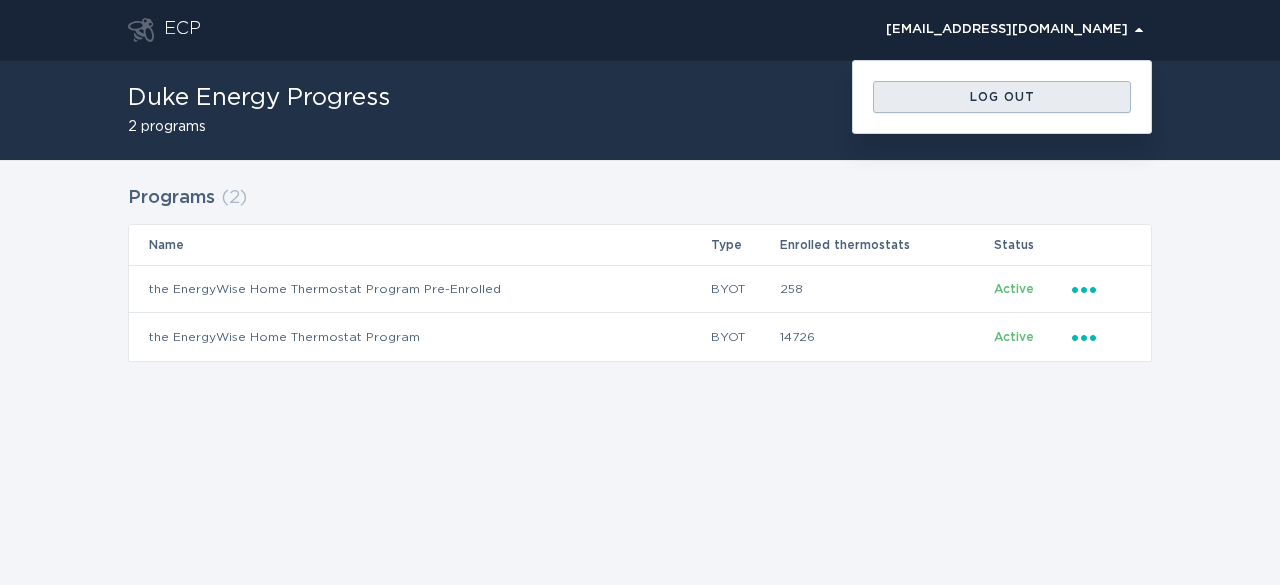 click on "Log out" at bounding box center [1002, 97] 